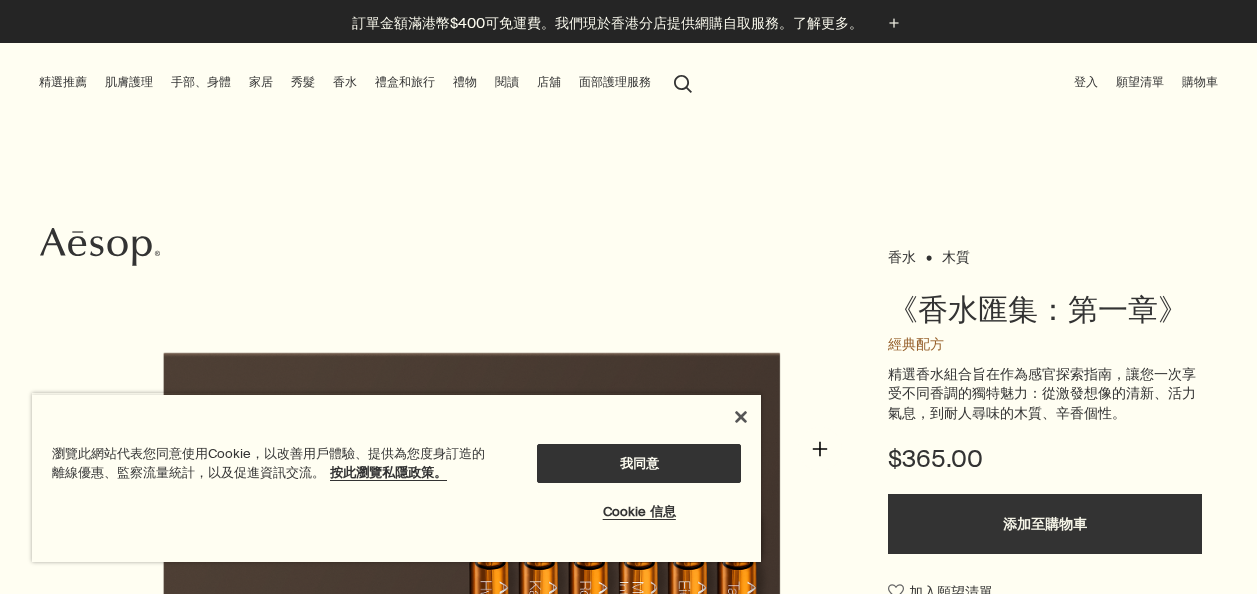 scroll, scrollTop: 0, scrollLeft: 0, axis: both 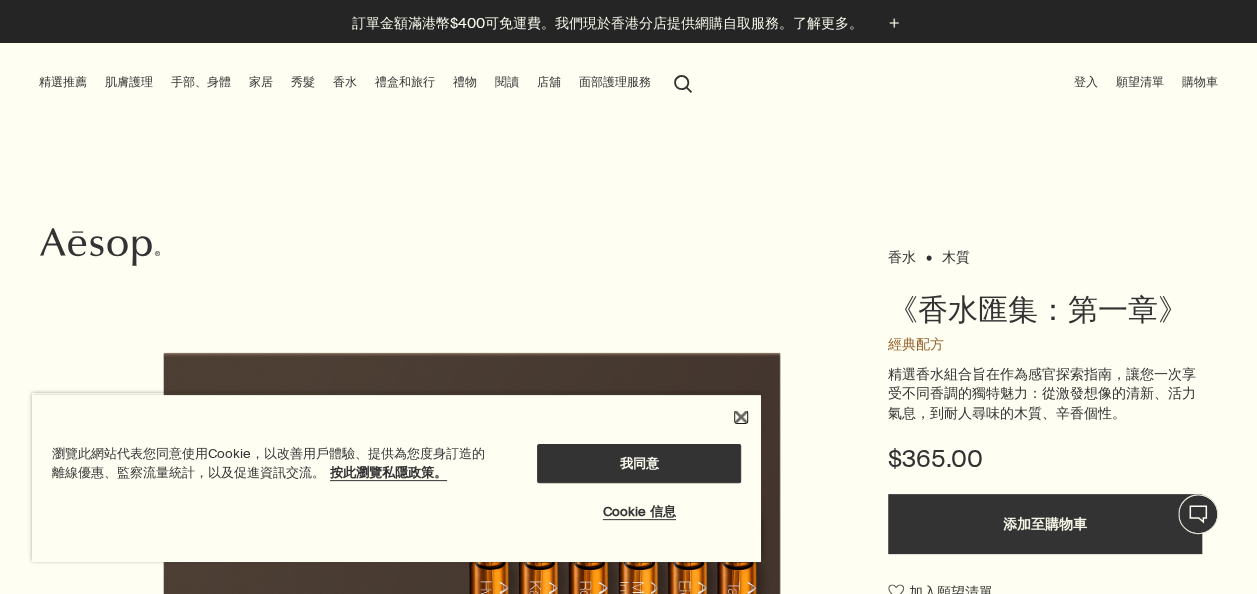 click at bounding box center (741, 417) 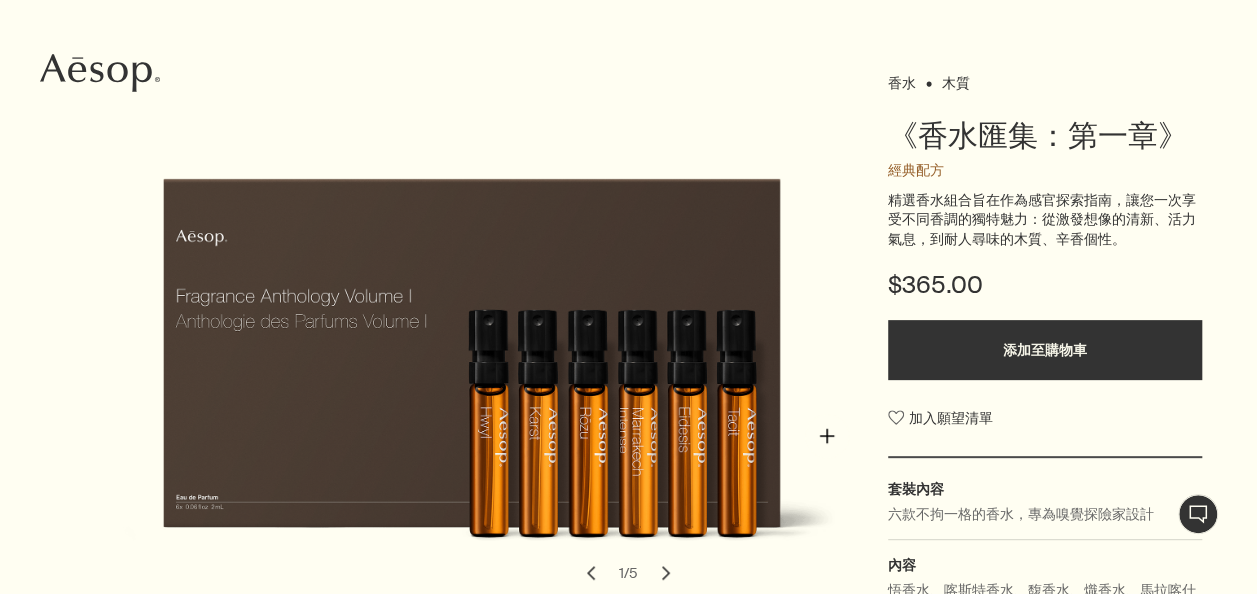 scroll, scrollTop: 200, scrollLeft: 0, axis: vertical 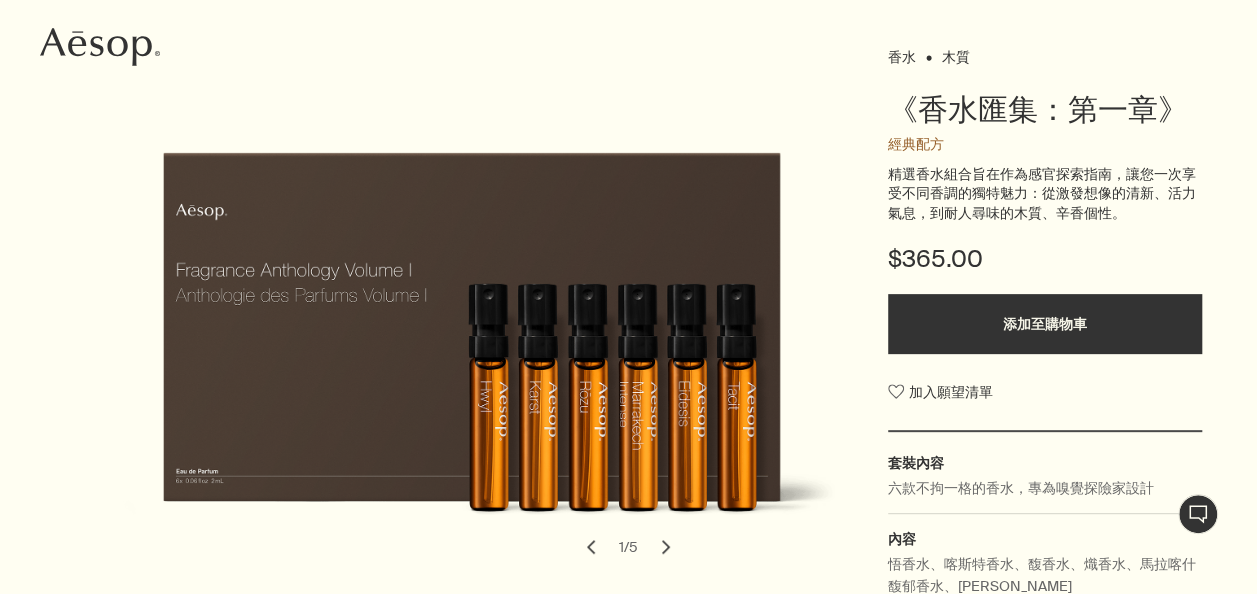 click on "chevron" at bounding box center (666, 547) 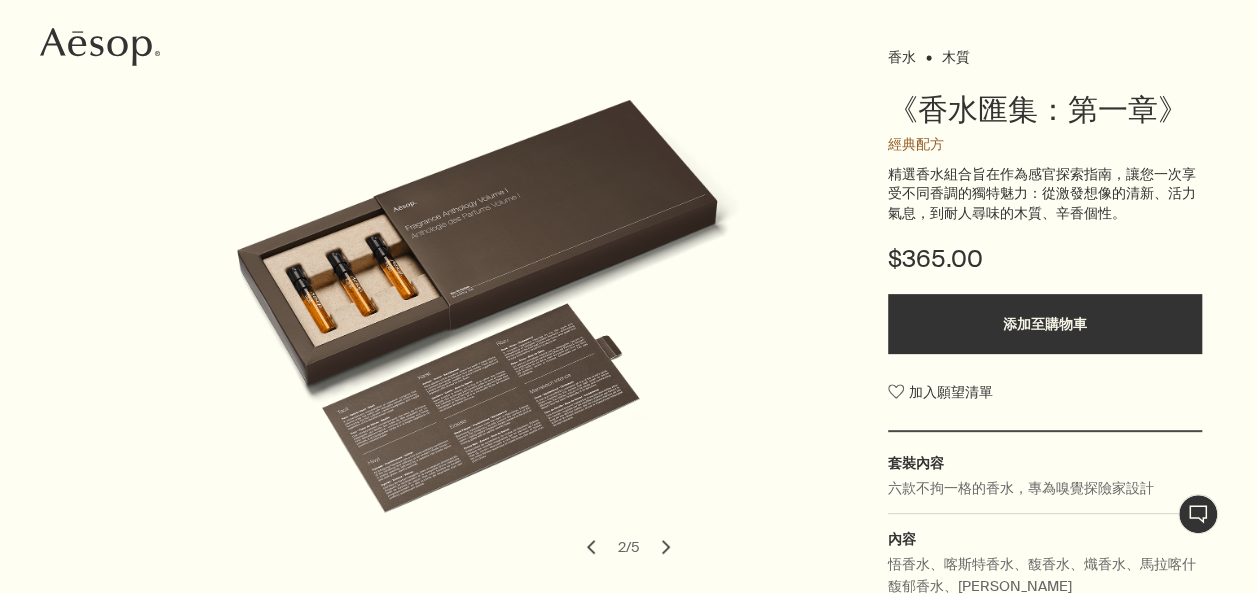 click on "chevron" at bounding box center [666, 547] 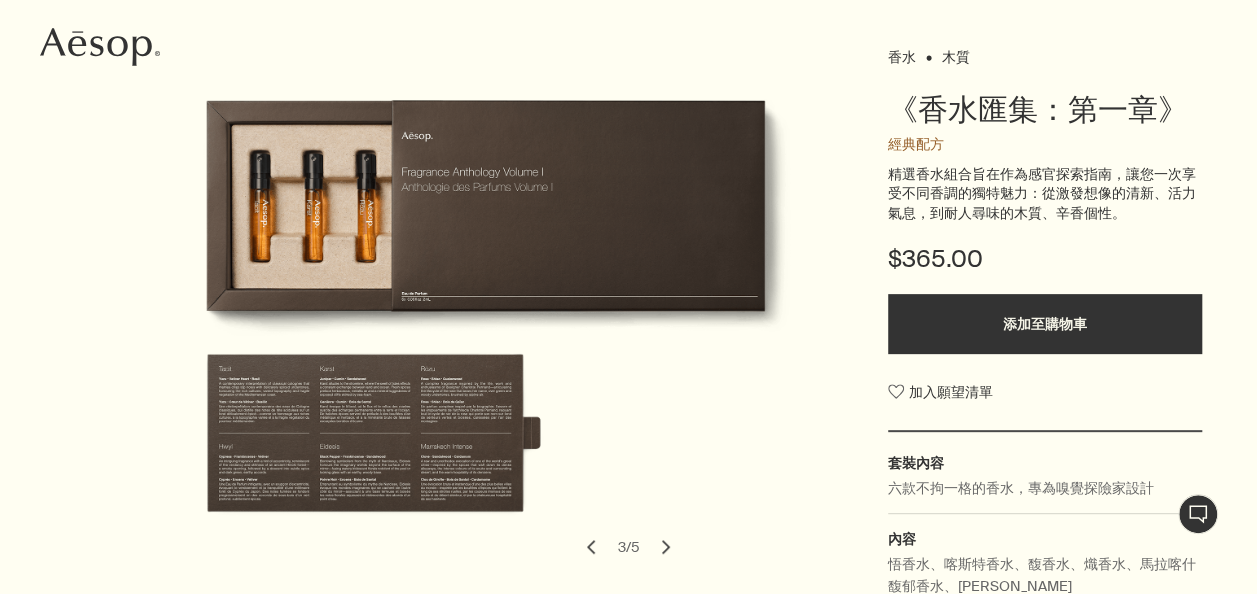 click on "chevron" at bounding box center [666, 547] 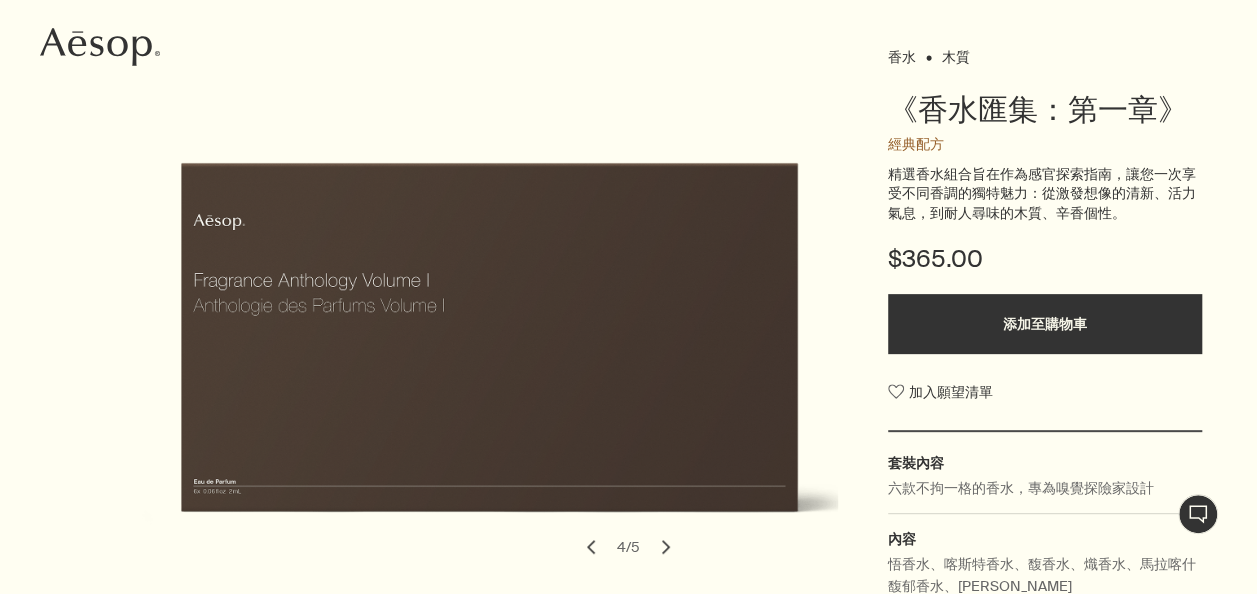 click on "chevron" at bounding box center [666, 547] 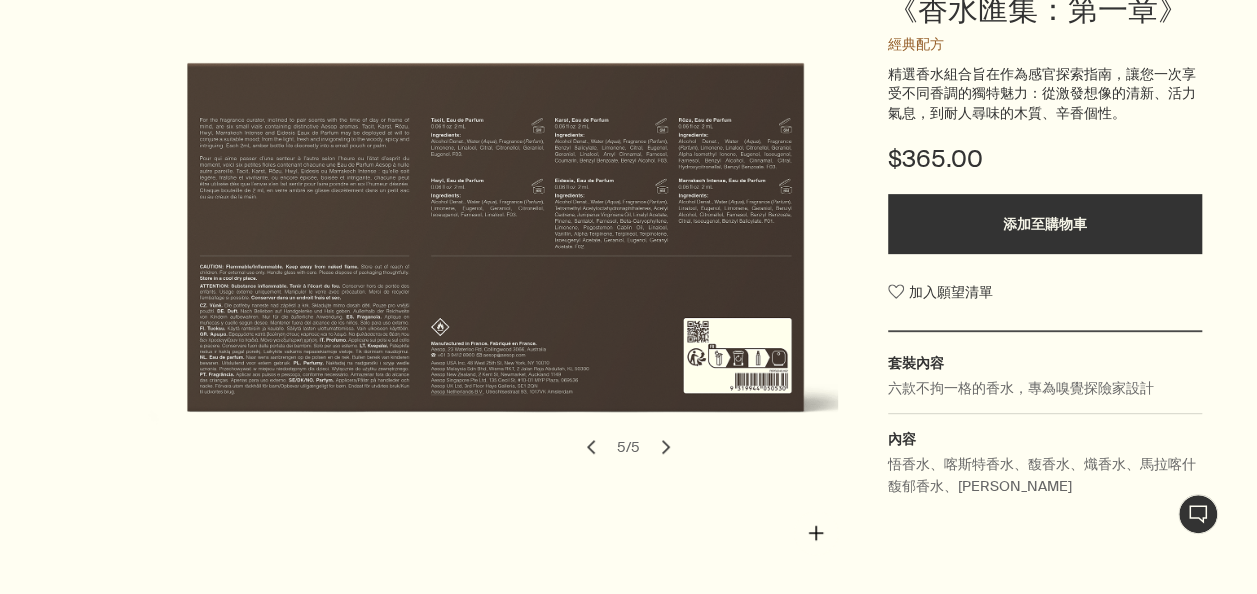 scroll, scrollTop: 400, scrollLeft: 0, axis: vertical 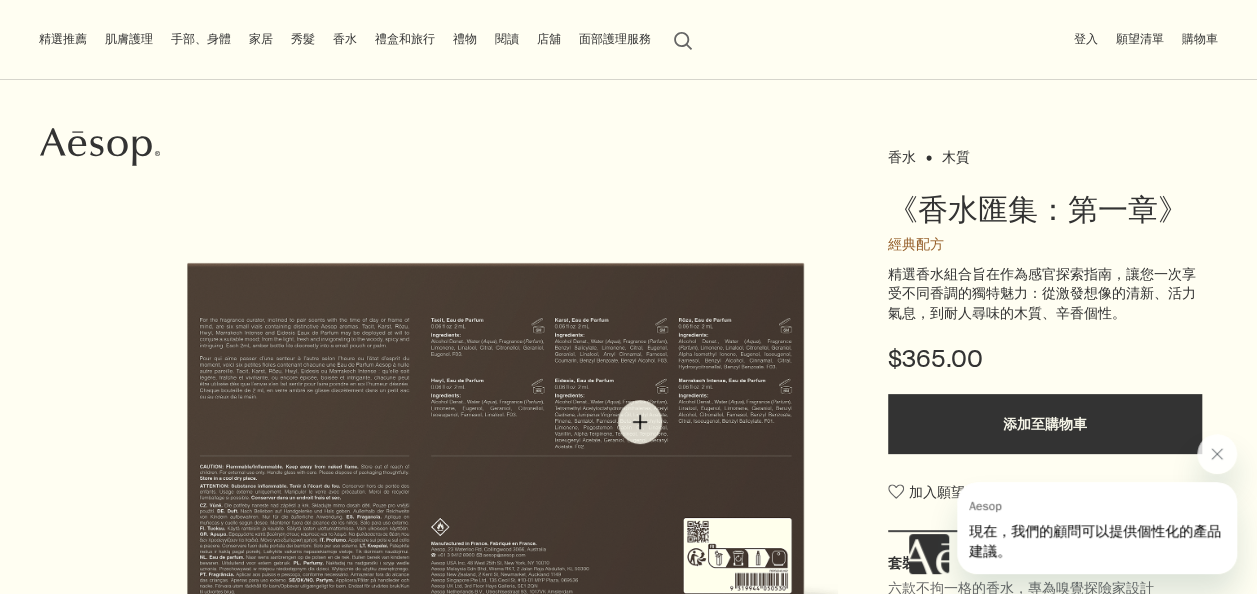 type 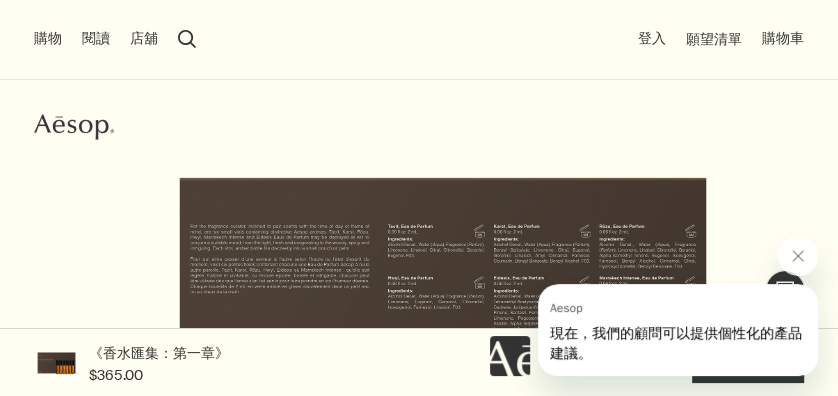 scroll, scrollTop: 101, scrollLeft: 0, axis: vertical 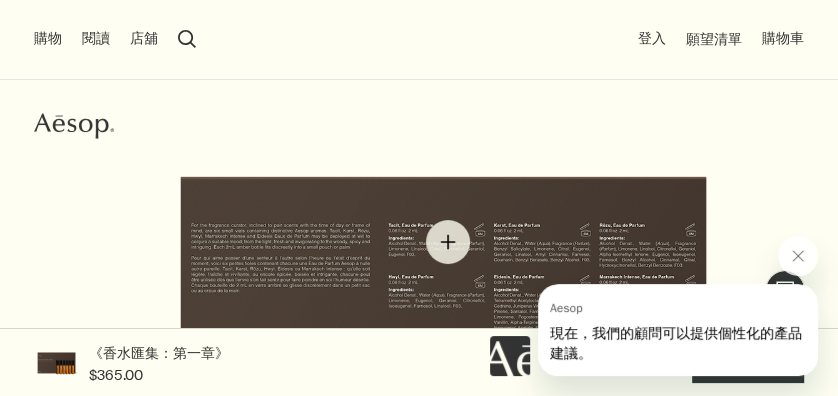 click at bounding box center (443, 312) 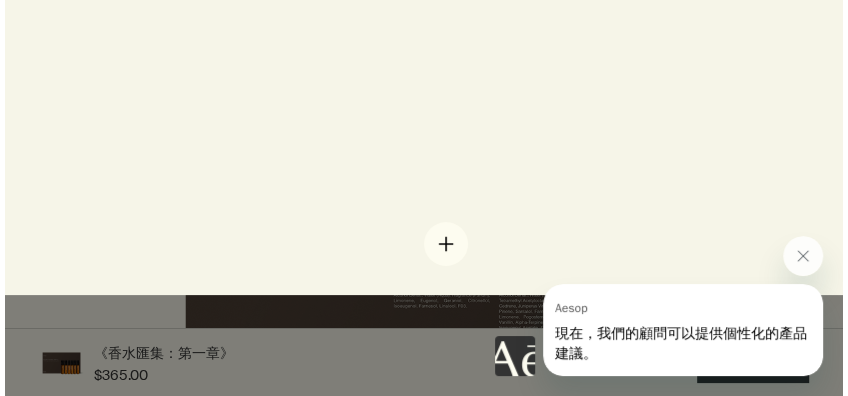 scroll, scrollTop: 0, scrollLeft: 0, axis: both 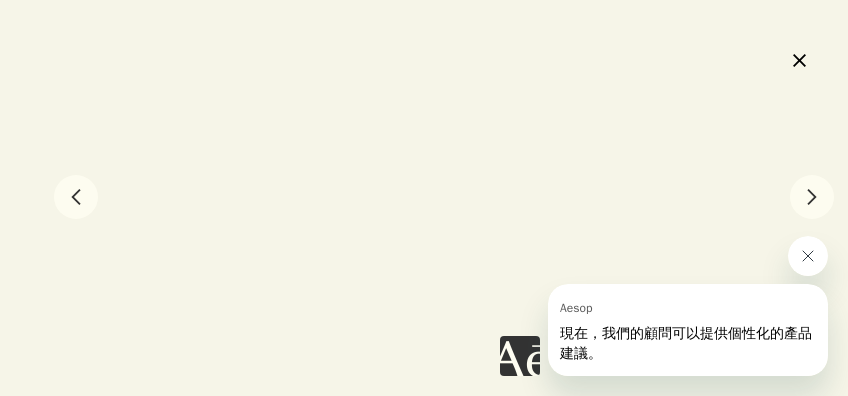 click 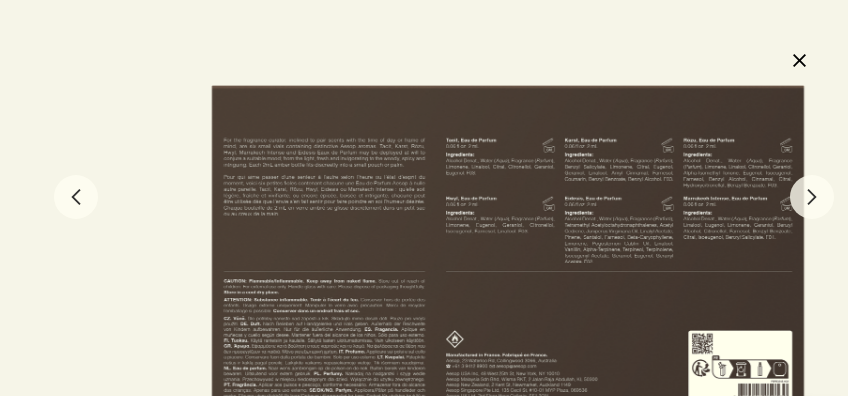 click on "close" at bounding box center [799, 60] 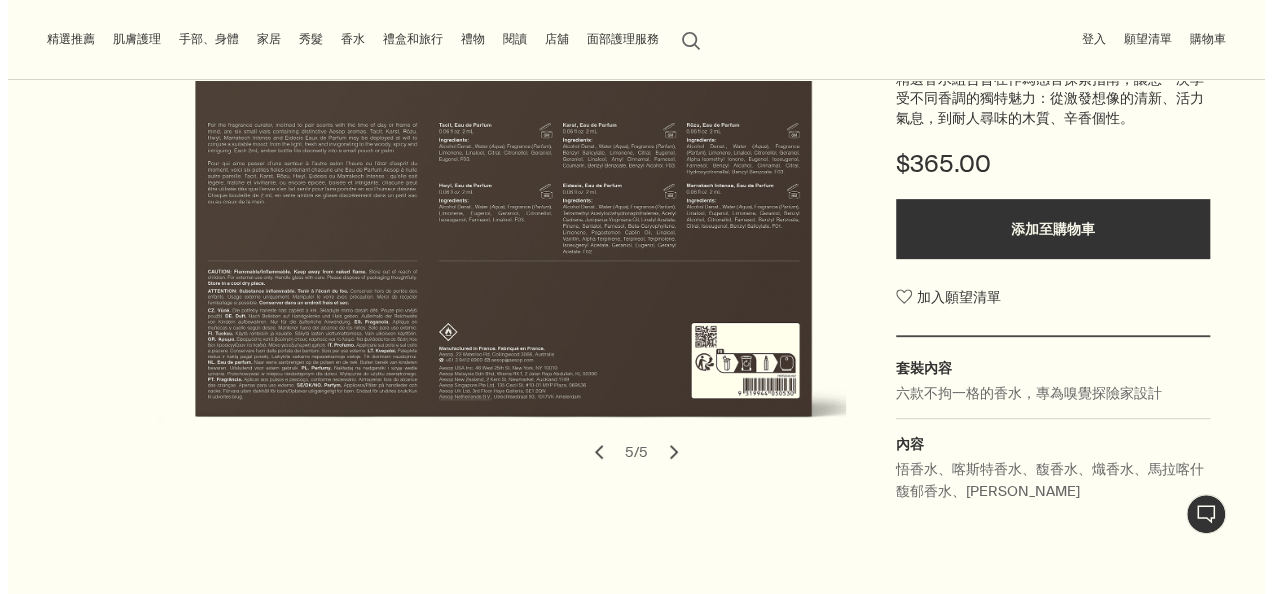scroll, scrollTop: 0, scrollLeft: 0, axis: both 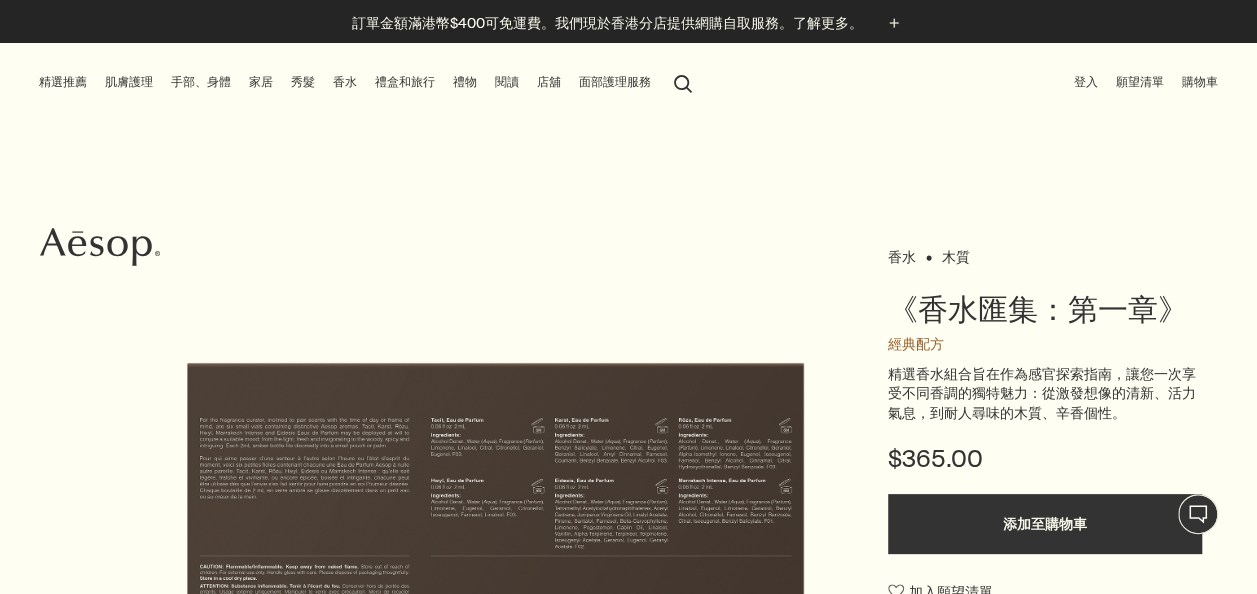 click on "精選推薦" at bounding box center [63, 82] 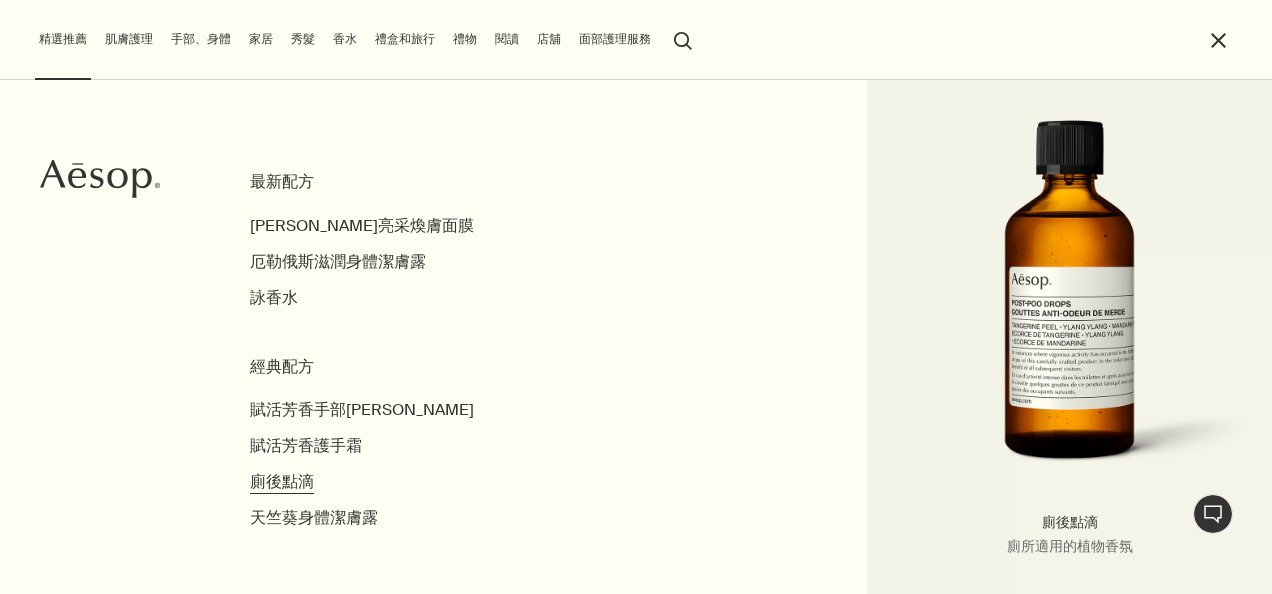 click on "廁後點滴" at bounding box center (282, 481) 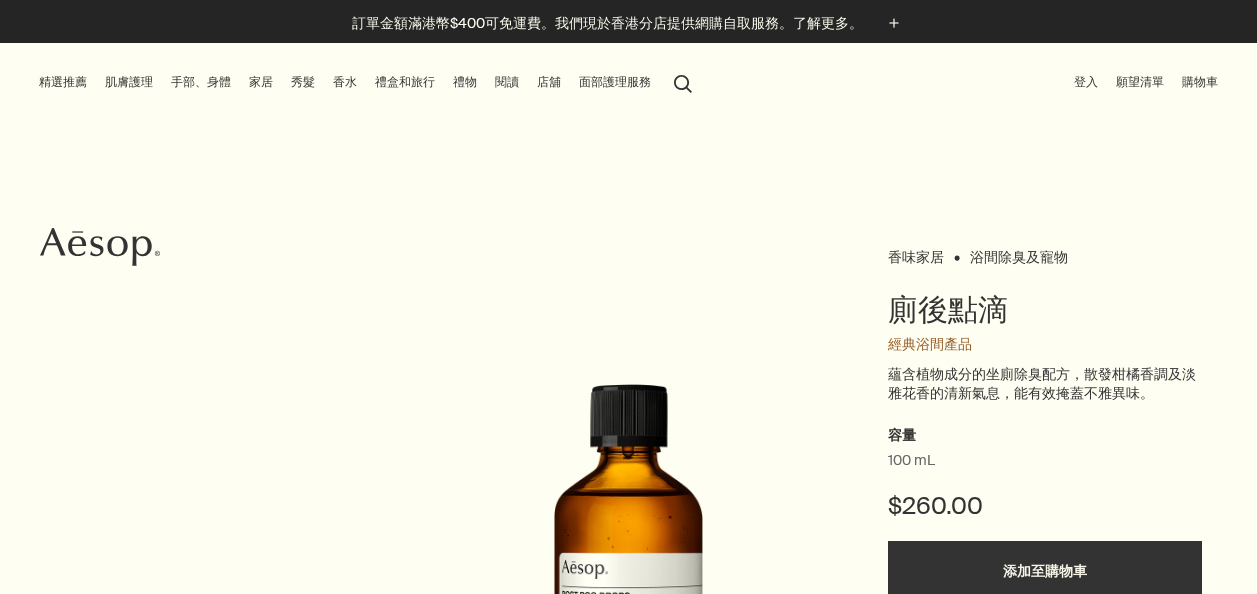 scroll, scrollTop: 0, scrollLeft: 0, axis: both 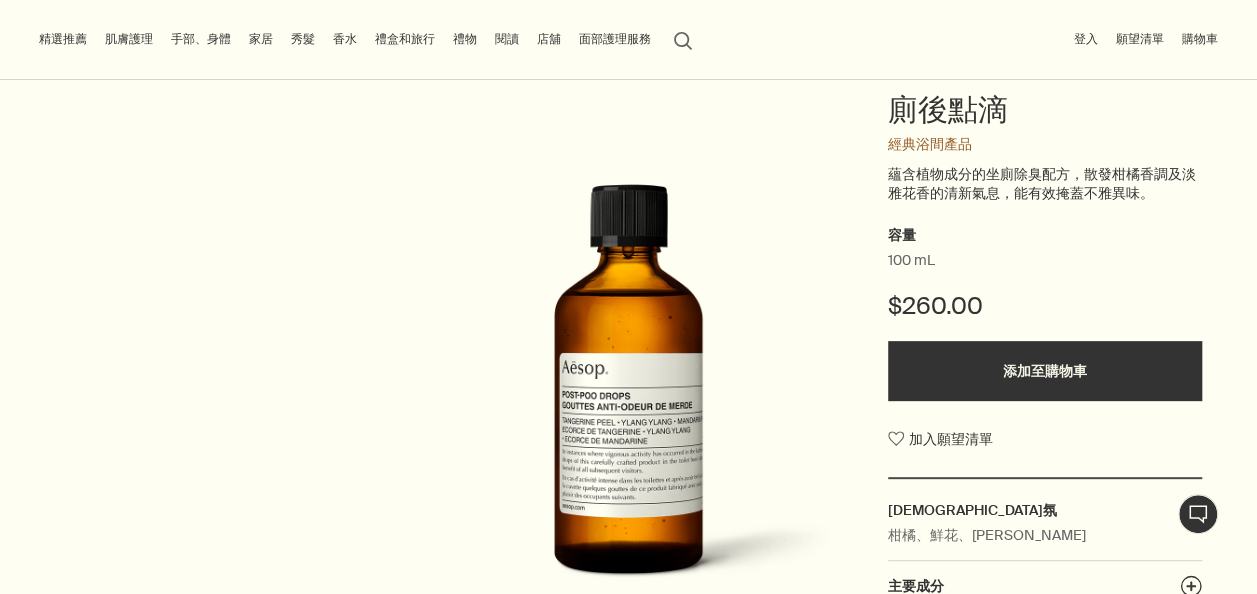 click on "手部、身體" at bounding box center [201, 39] 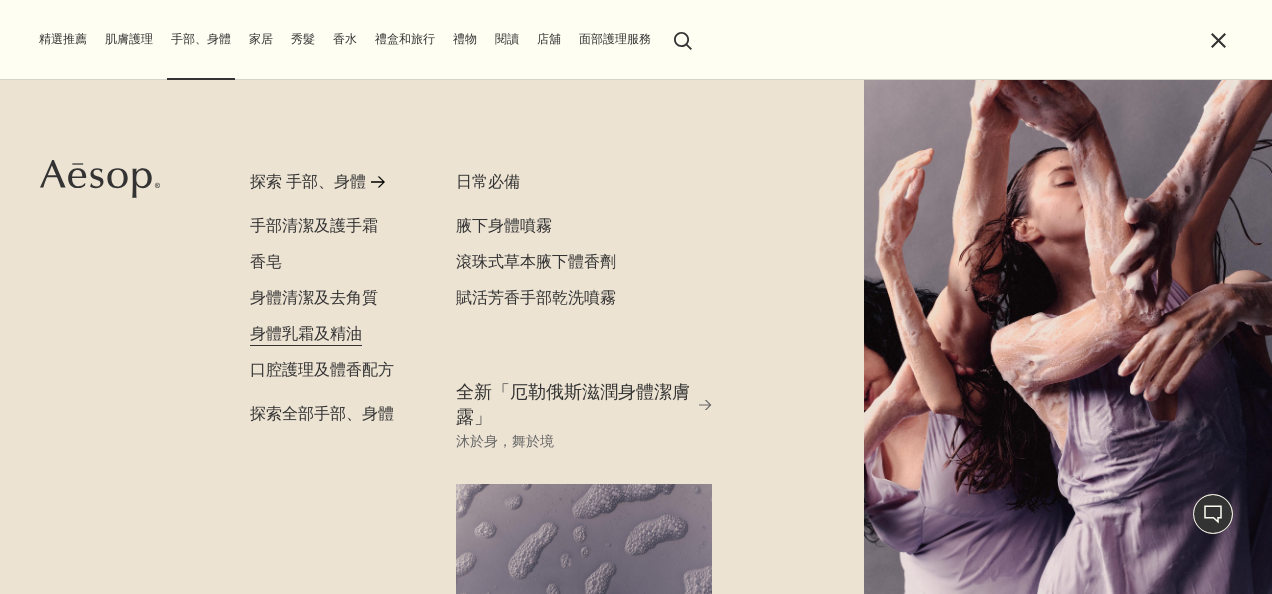 click on "身體乳霜及精油" at bounding box center (306, 333) 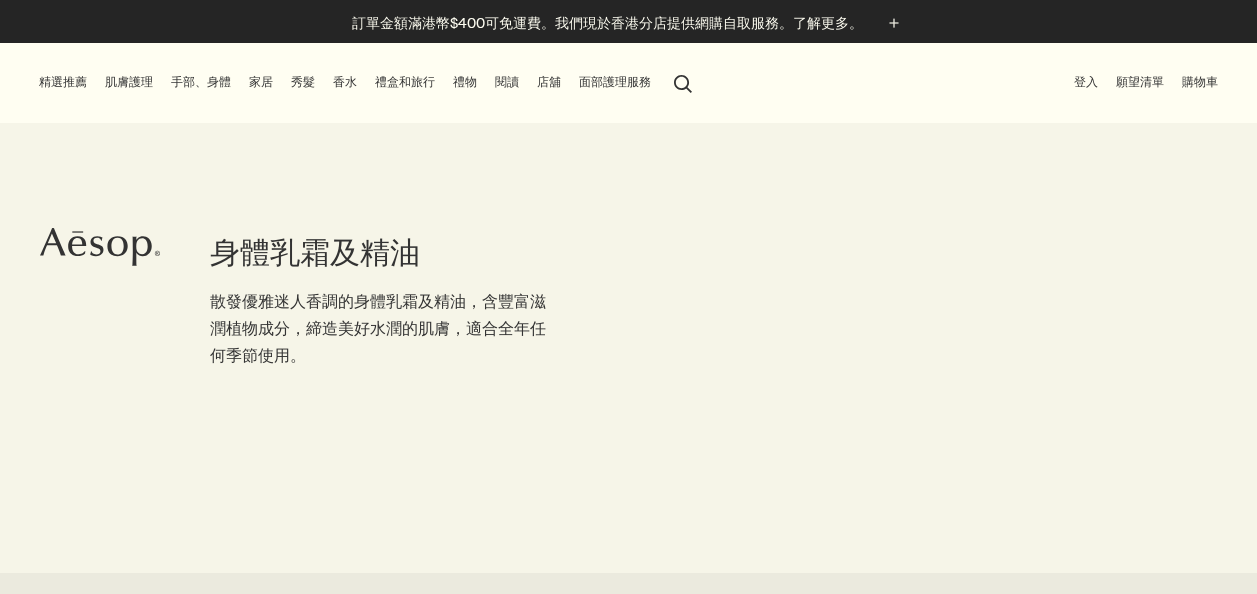 scroll, scrollTop: 0, scrollLeft: 0, axis: both 